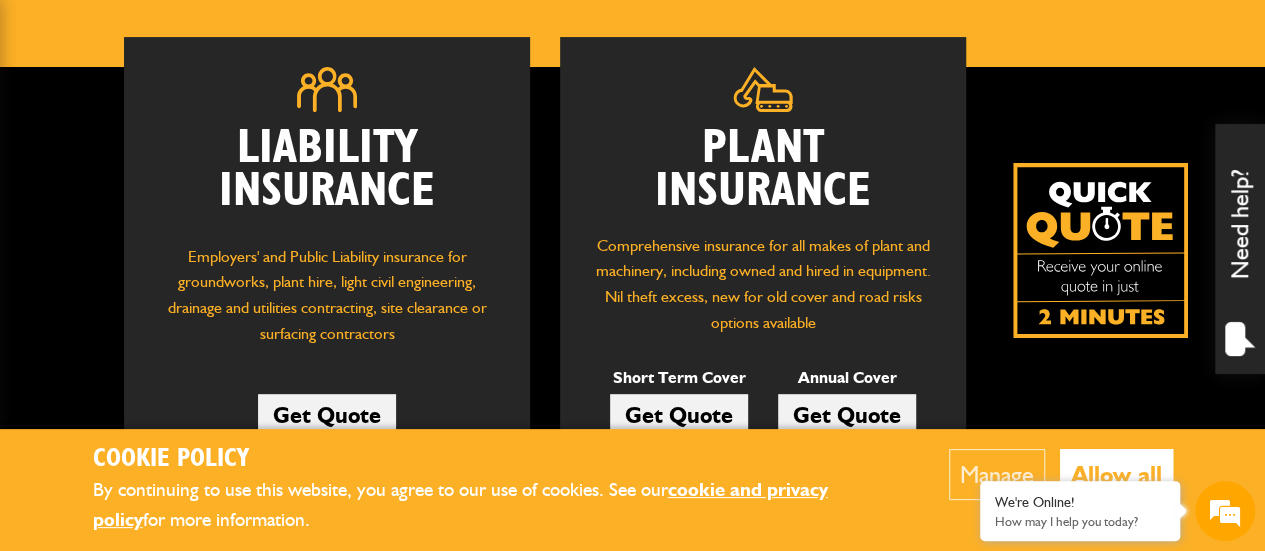 scroll, scrollTop: 300, scrollLeft: 0, axis: vertical 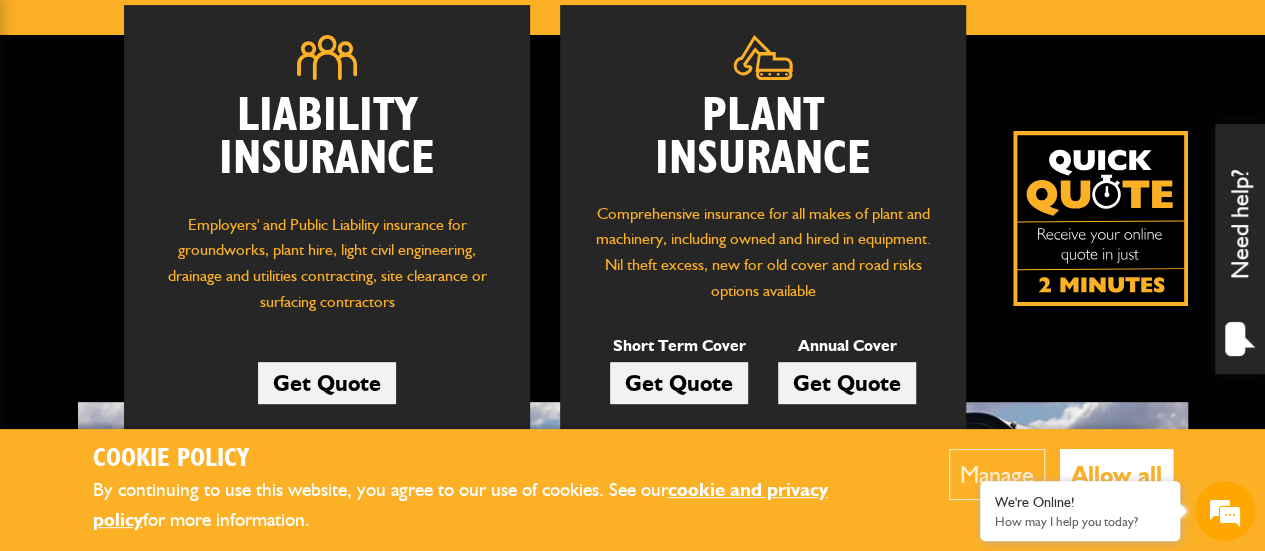 click on "Get Quote" at bounding box center [847, 383] 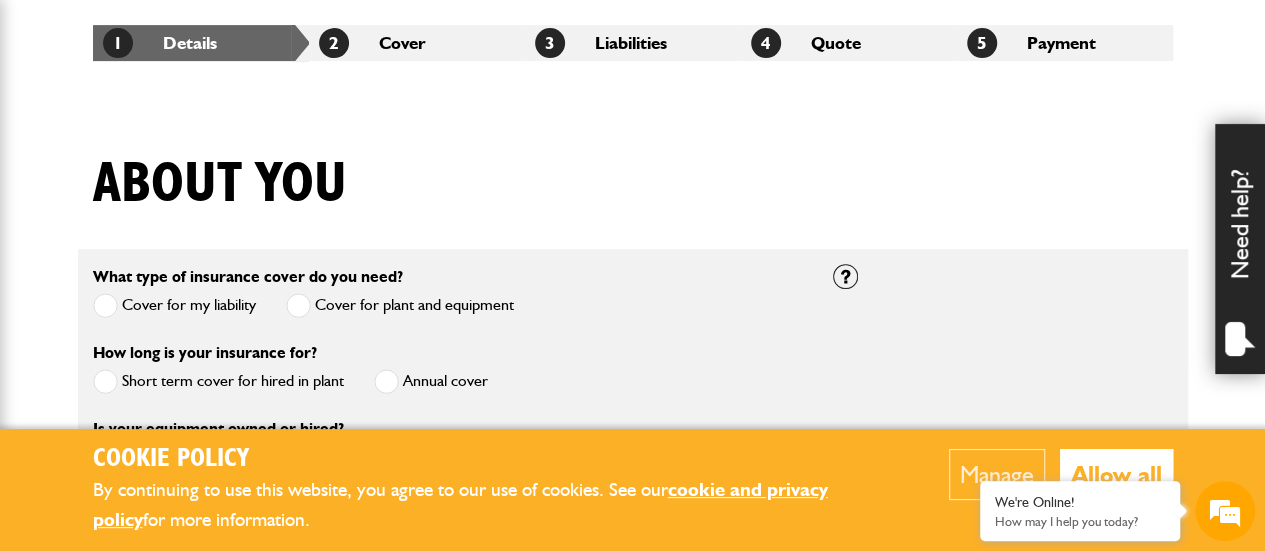 scroll, scrollTop: 500, scrollLeft: 0, axis: vertical 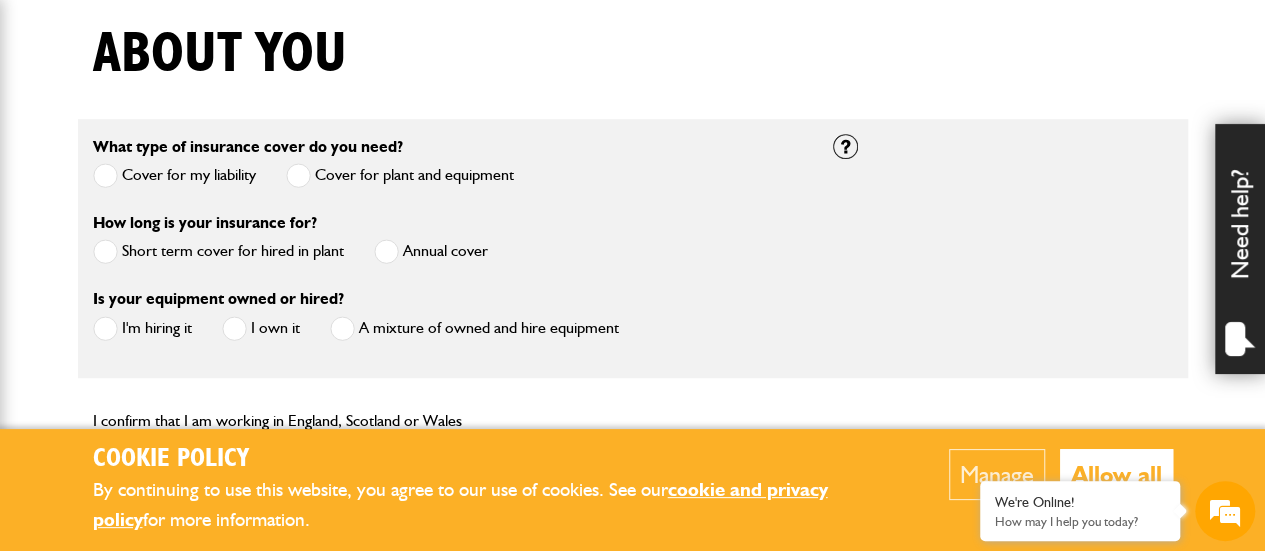 click at bounding box center [234, 328] 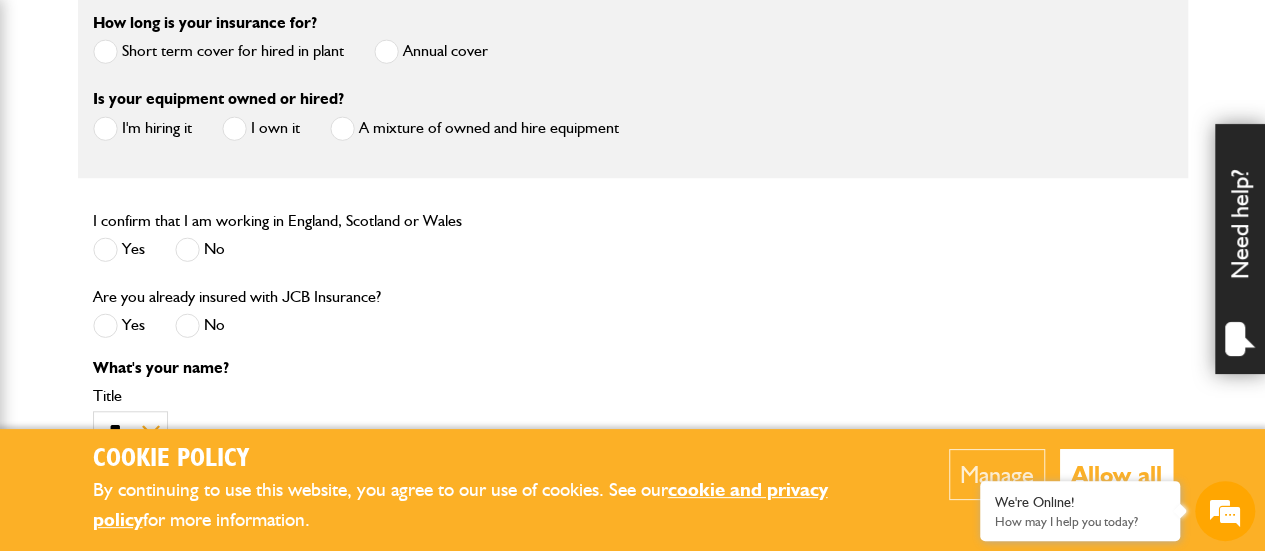 scroll, scrollTop: 800, scrollLeft: 0, axis: vertical 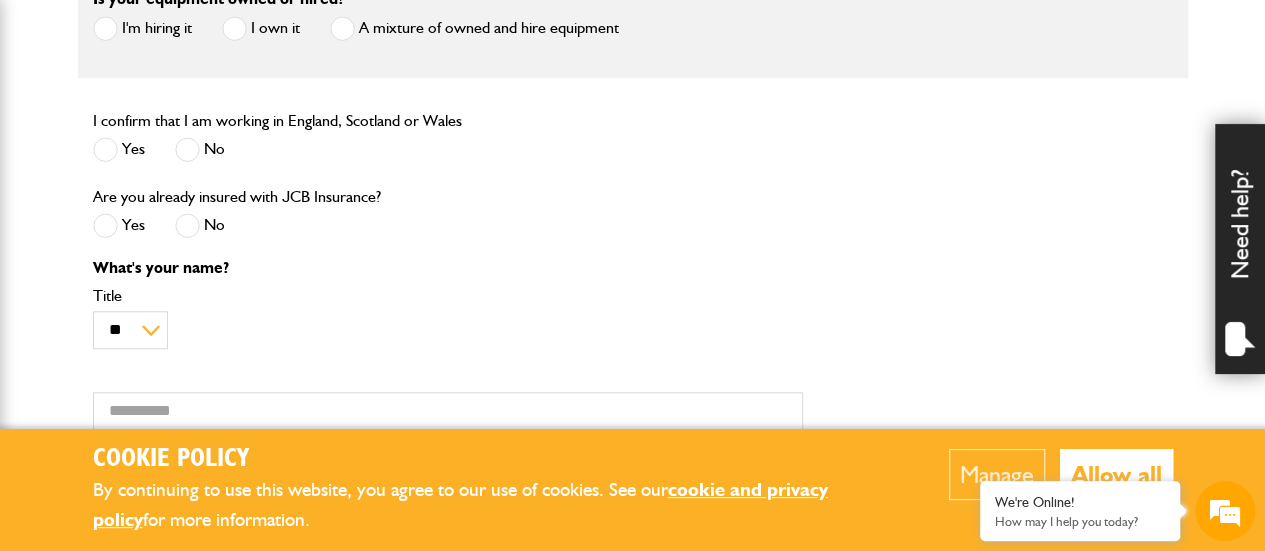 click at bounding box center (105, 149) 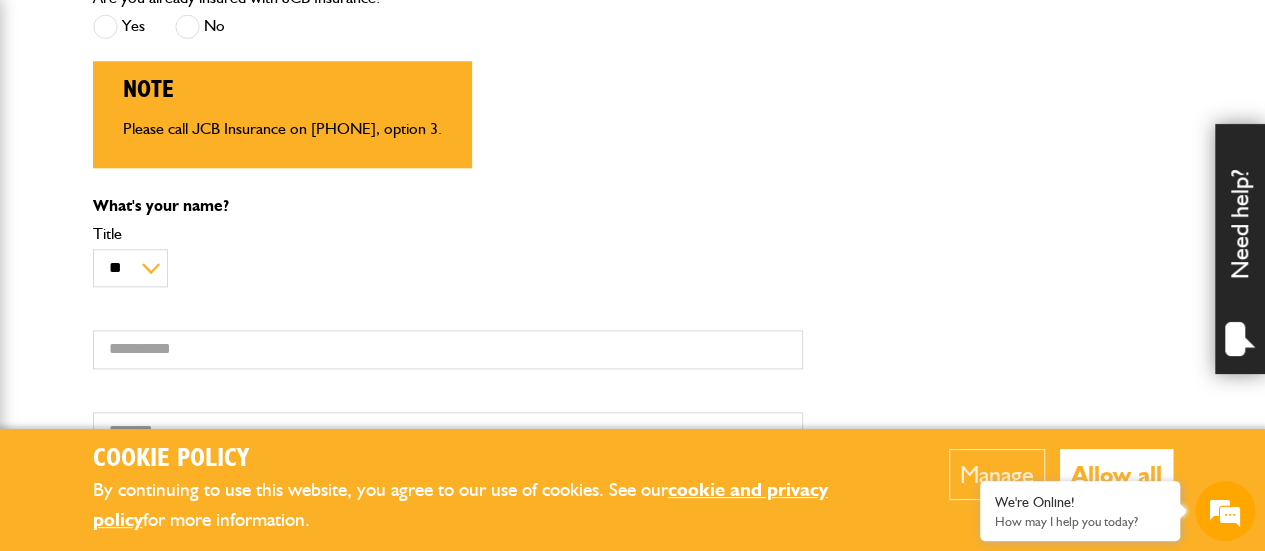 scroll, scrollTop: 1000, scrollLeft: 0, axis: vertical 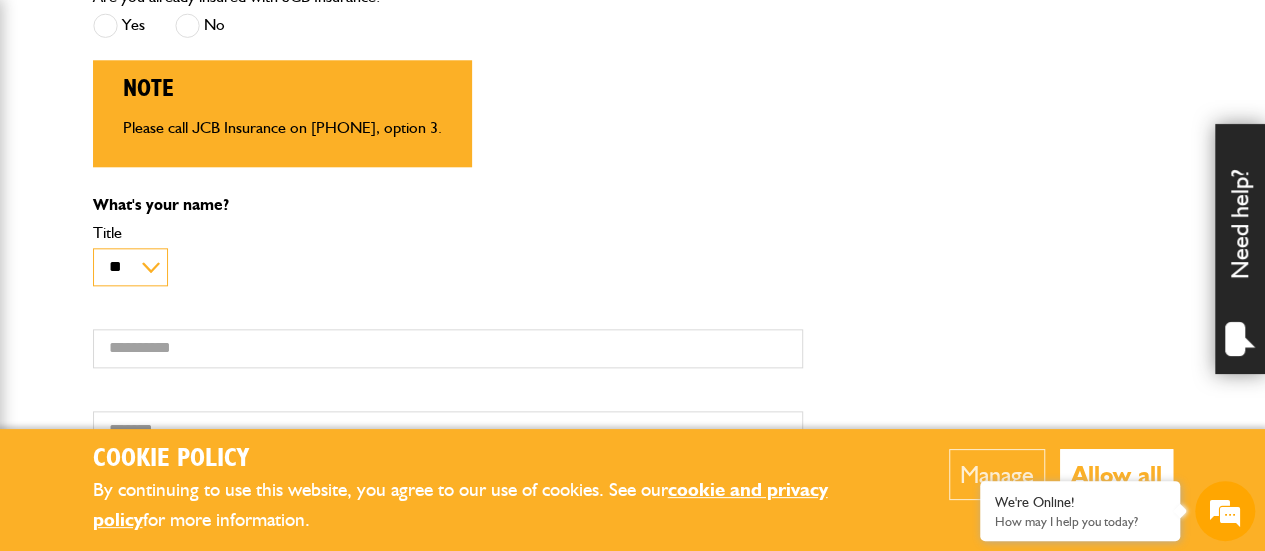 click on "**
***
****
**
**
**" at bounding box center (130, 267) 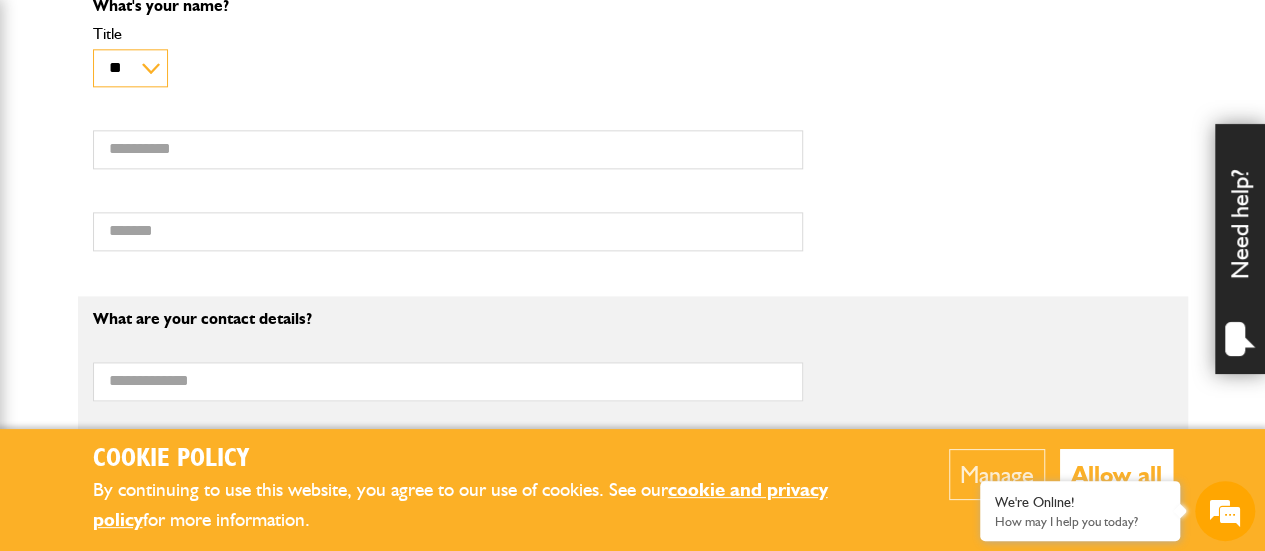 scroll, scrollTop: 1200, scrollLeft: 0, axis: vertical 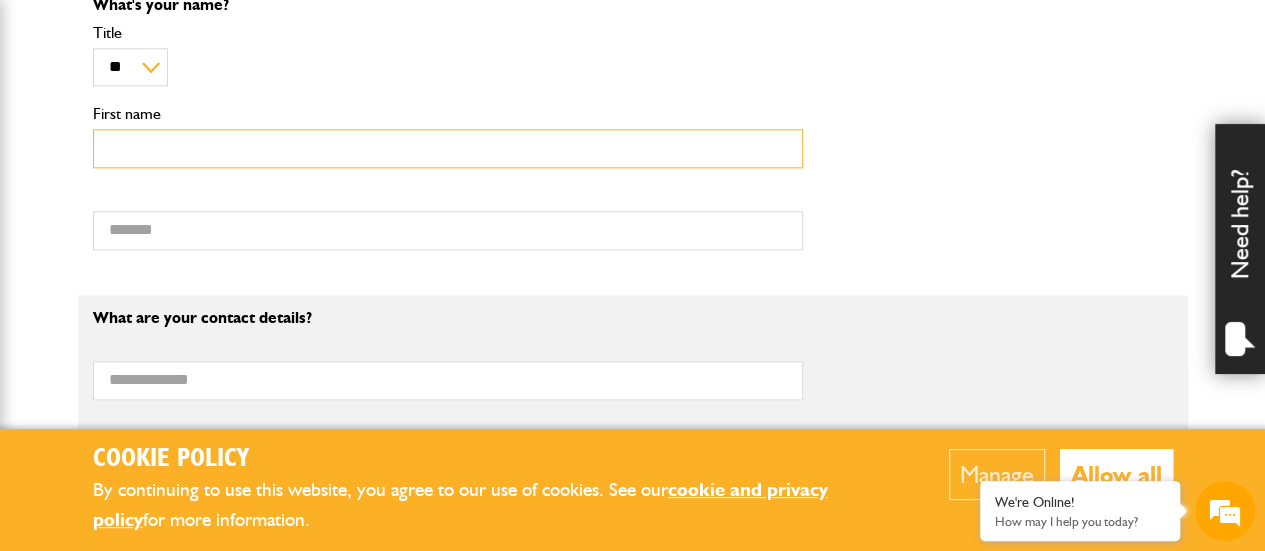 click on "First name" at bounding box center (448, 148) 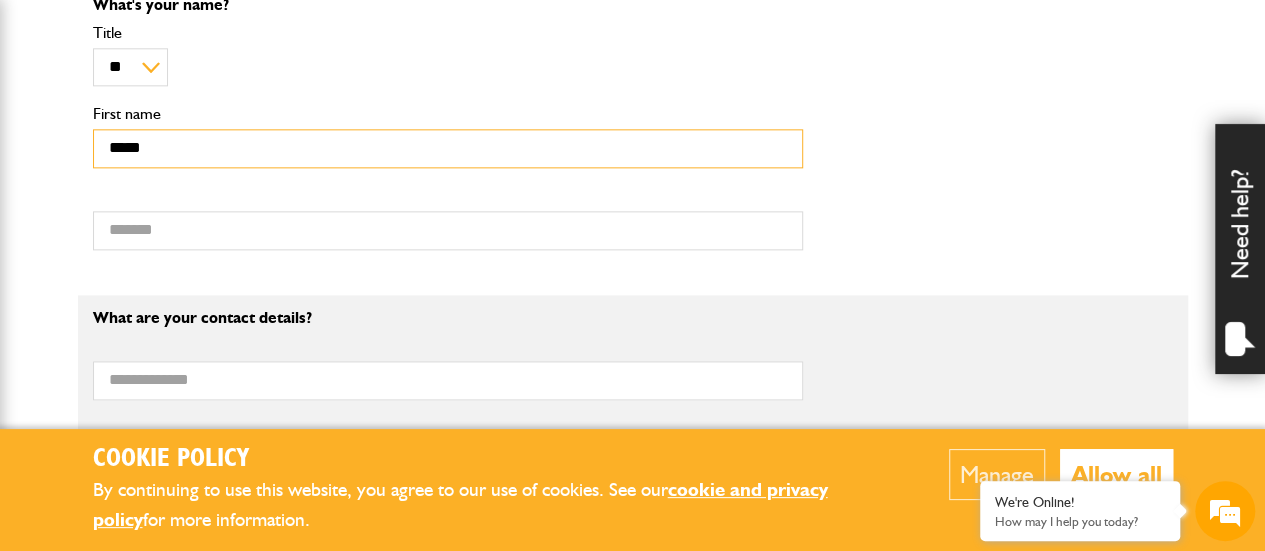 type on "*****" 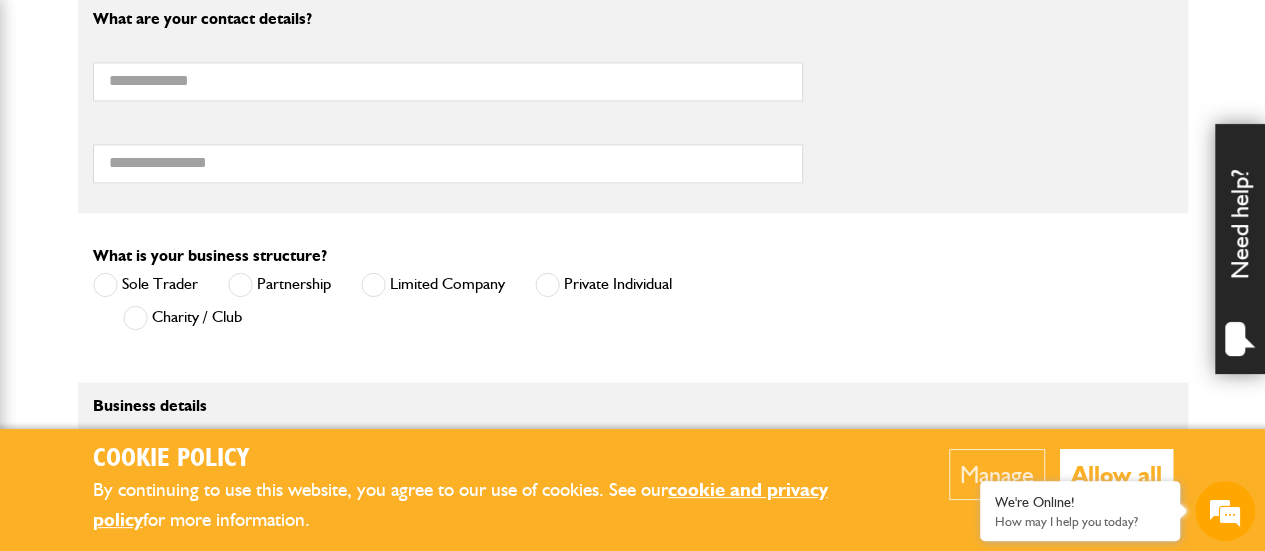 scroll, scrollTop: 1500, scrollLeft: 0, axis: vertical 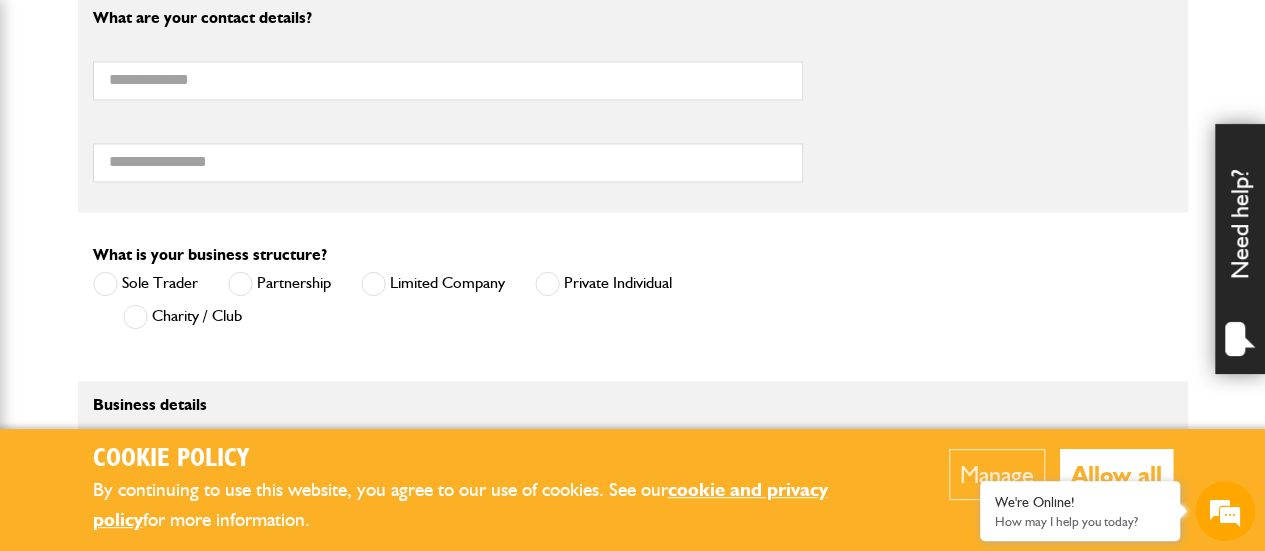 type on "******" 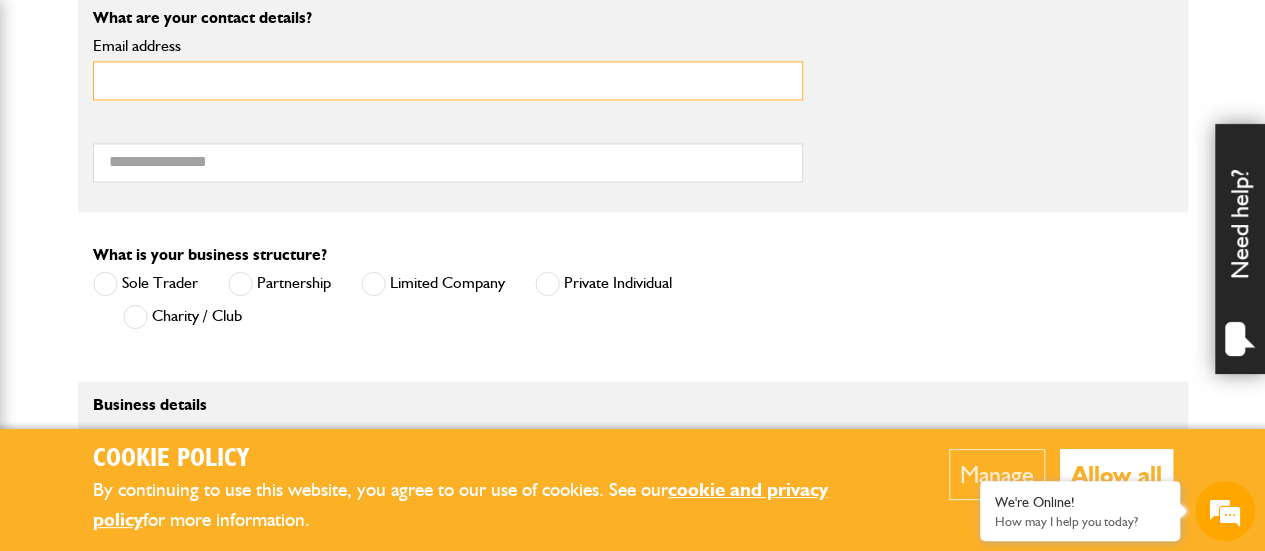 click on "Email address" at bounding box center (448, 80) 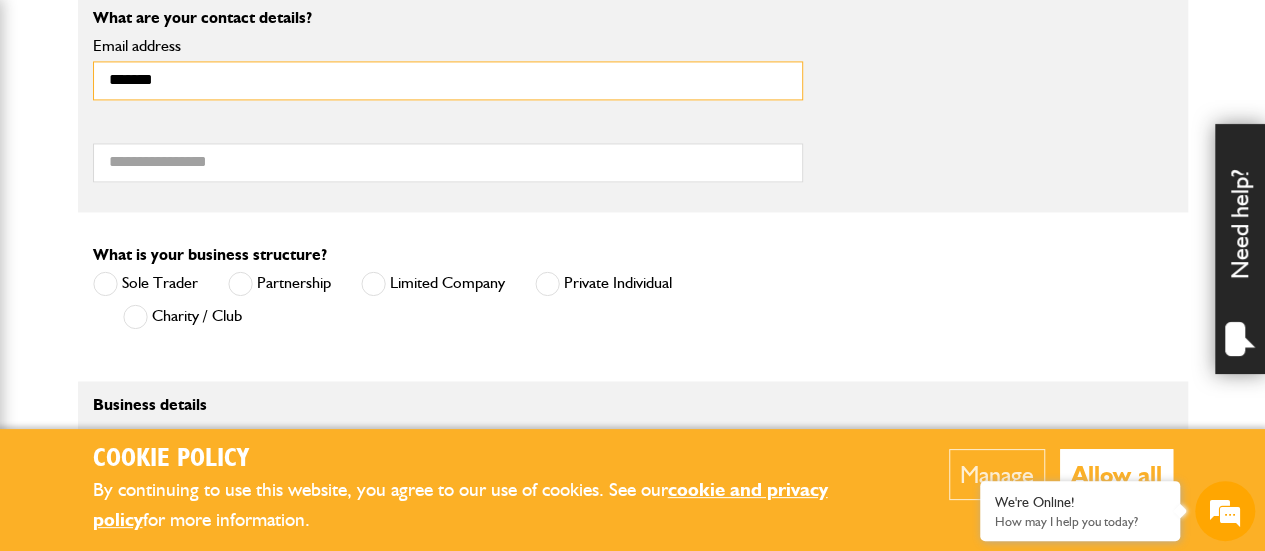type on "**********" 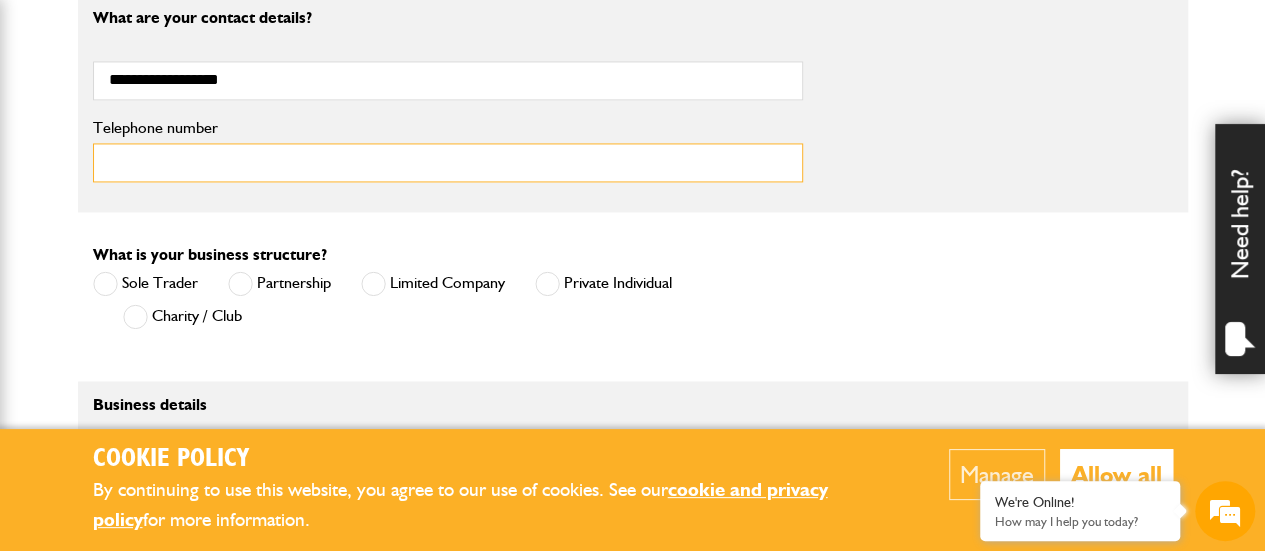 click on "Telephone number" at bounding box center (448, 162) 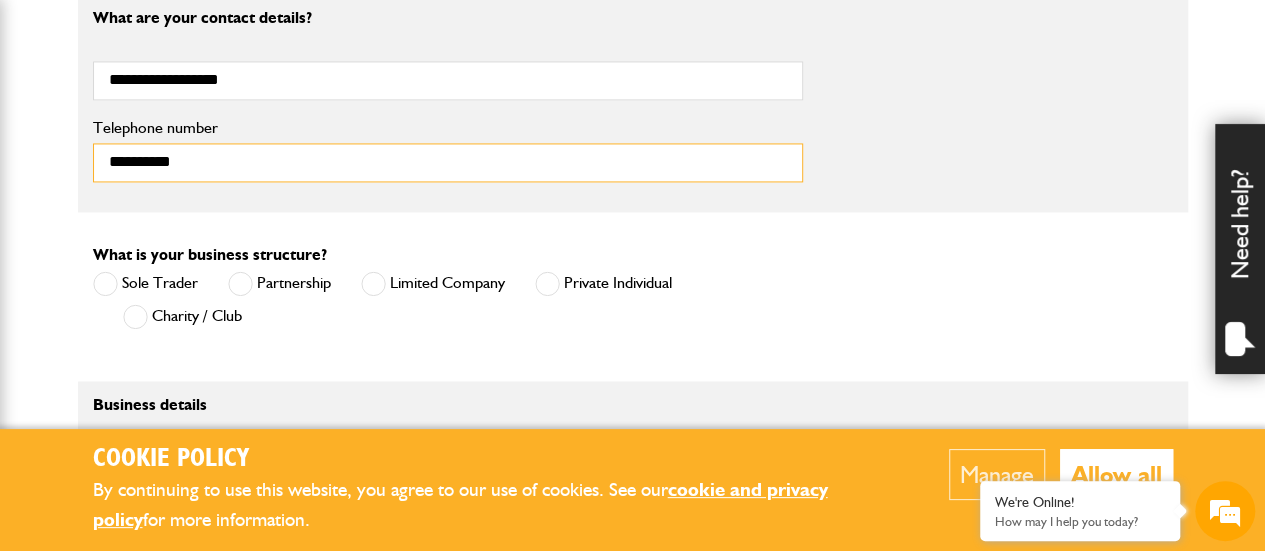 type on "**********" 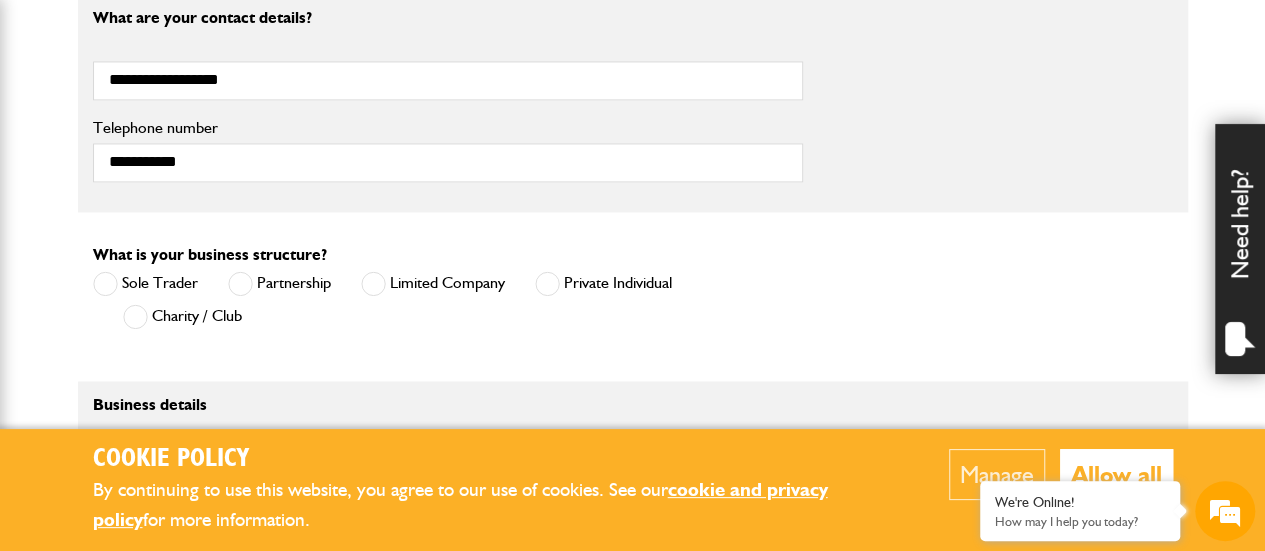 type on "**********" 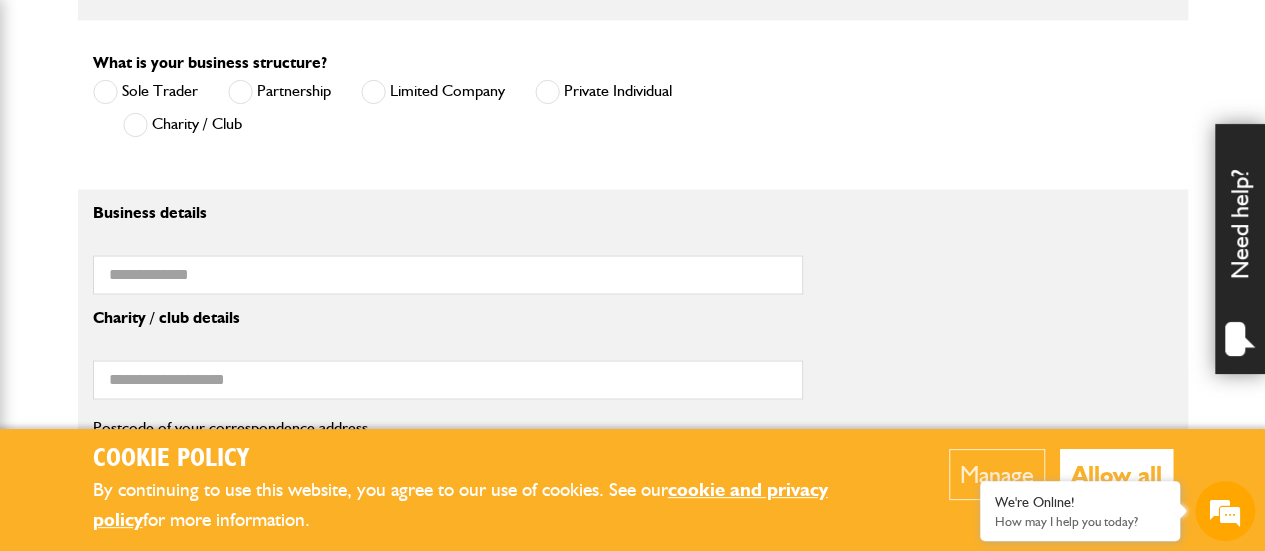 scroll, scrollTop: 1700, scrollLeft: 0, axis: vertical 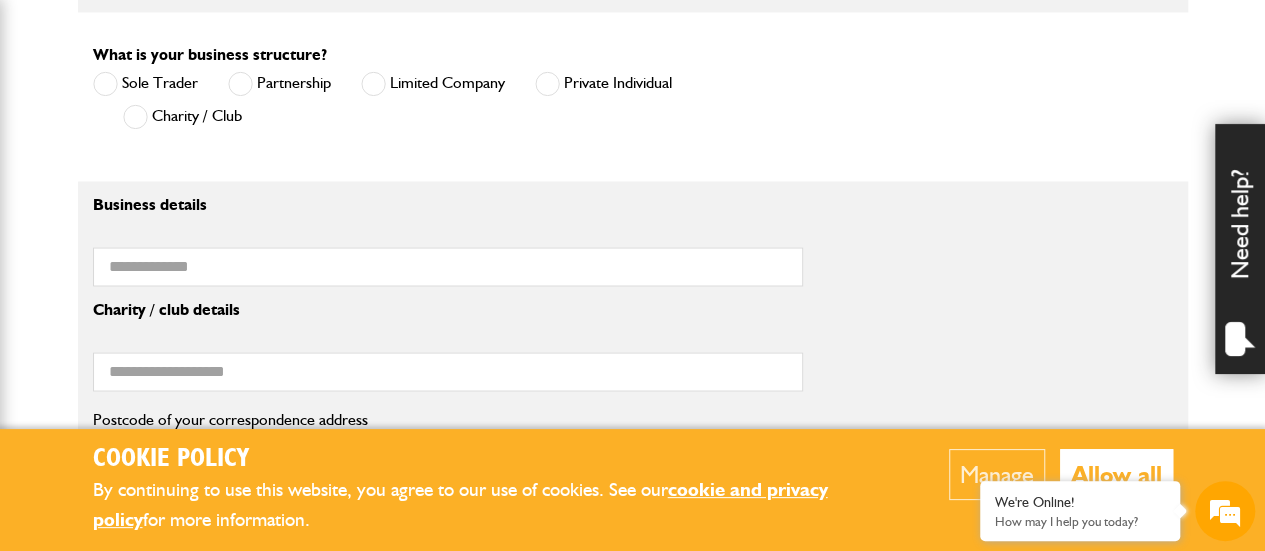 type on "**********" 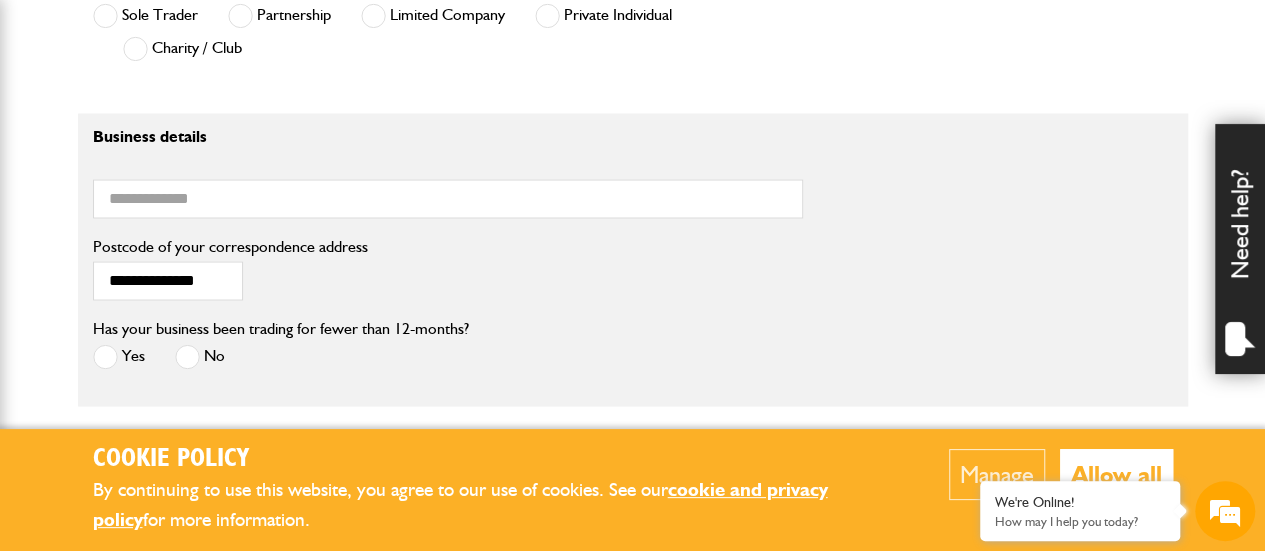 scroll, scrollTop: 1800, scrollLeft: 0, axis: vertical 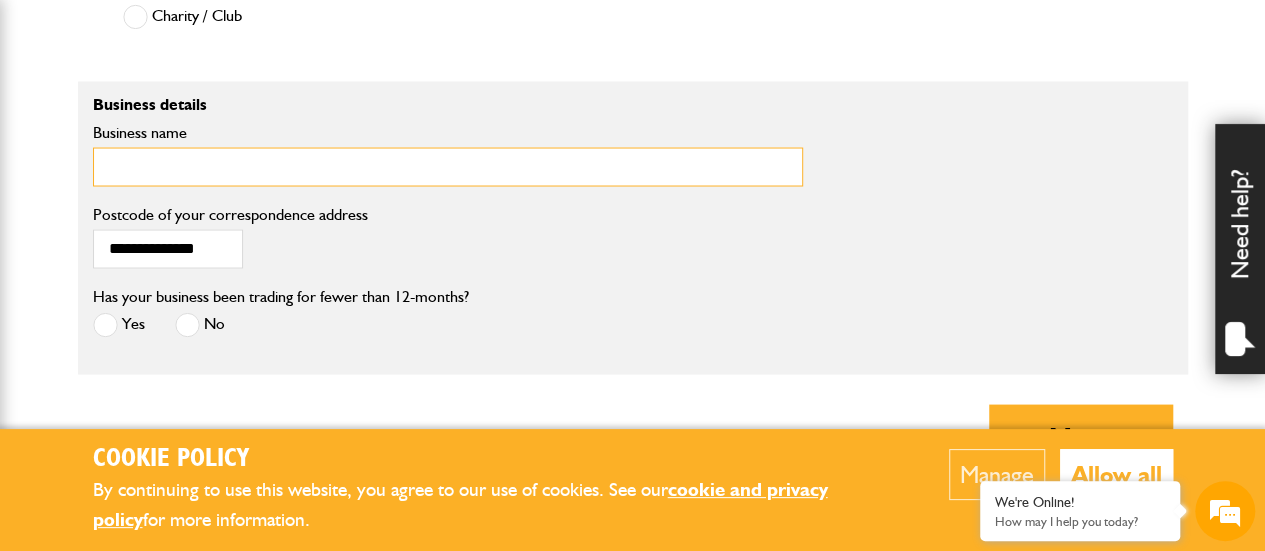 click on "Business name" at bounding box center [448, 166] 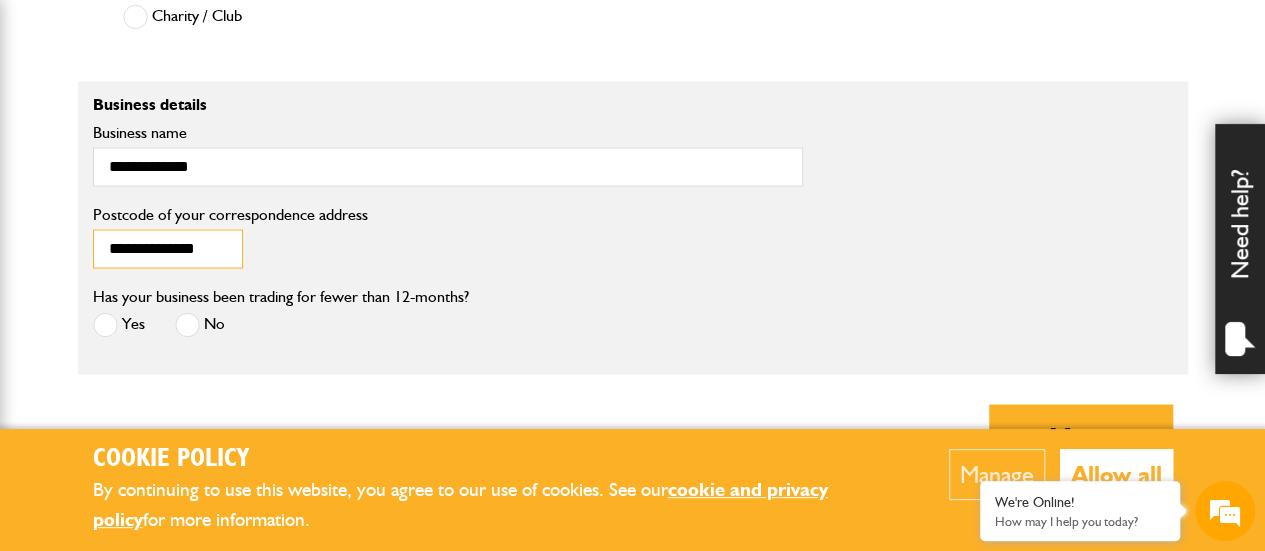 click on "**********" at bounding box center [168, 248] 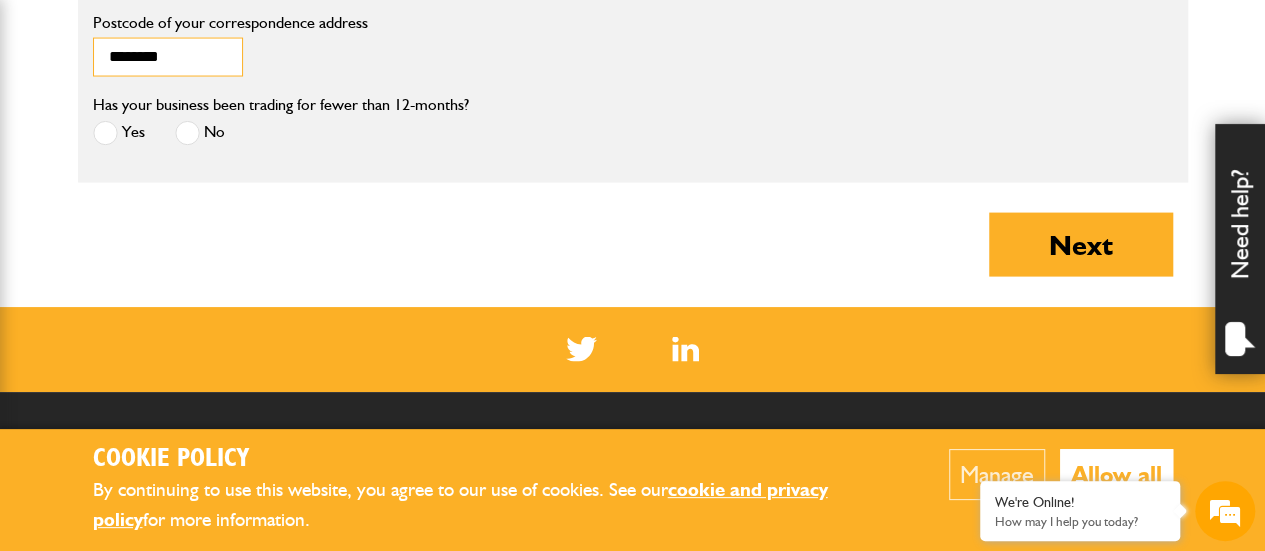 scroll, scrollTop: 2000, scrollLeft: 0, axis: vertical 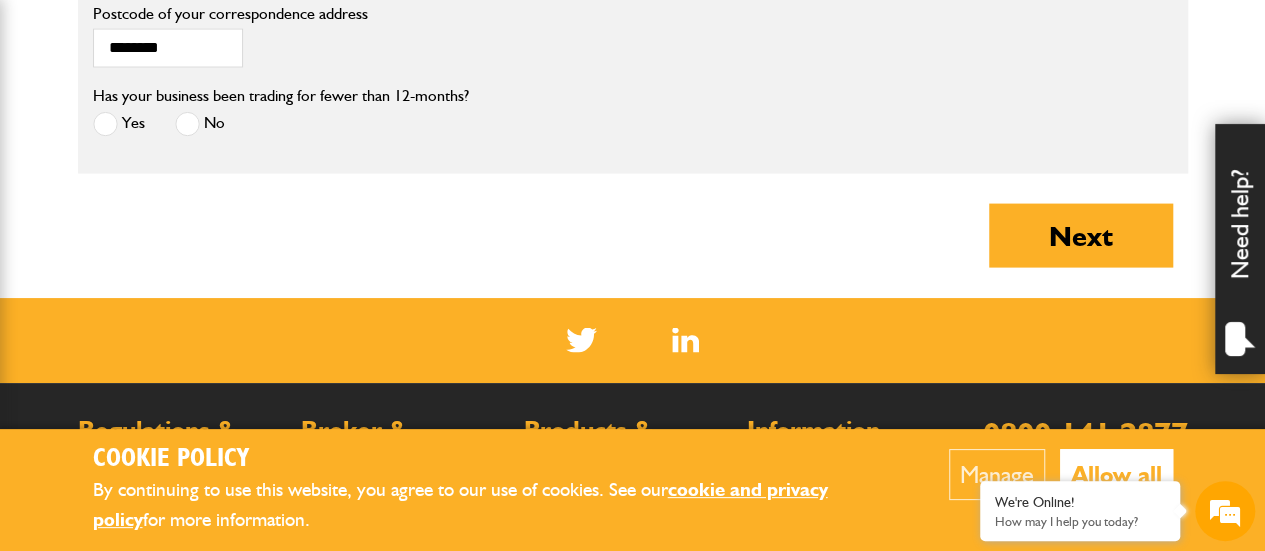 click at bounding box center [187, 124] 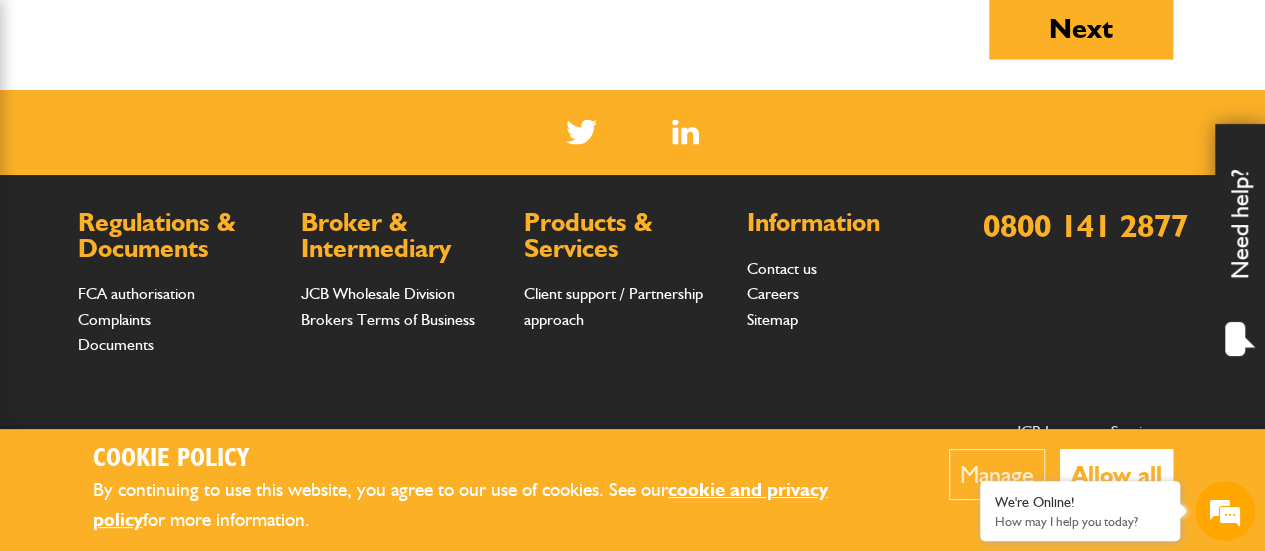 scroll, scrollTop: 2100, scrollLeft: 0, axis: vertical 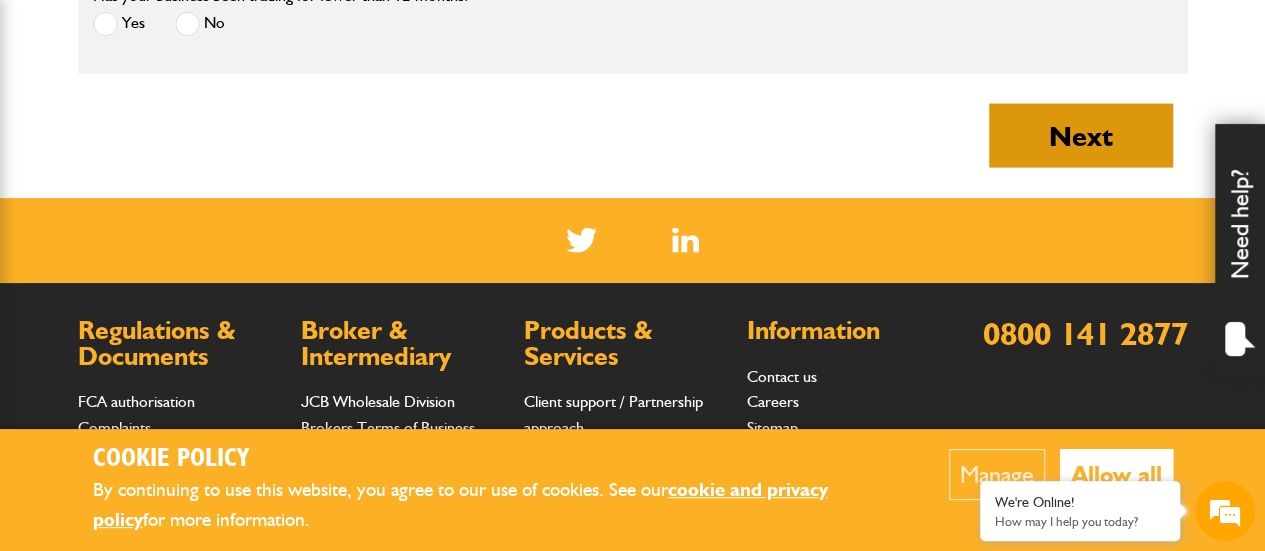 click on "Next" at bounding box center (1081, 136) 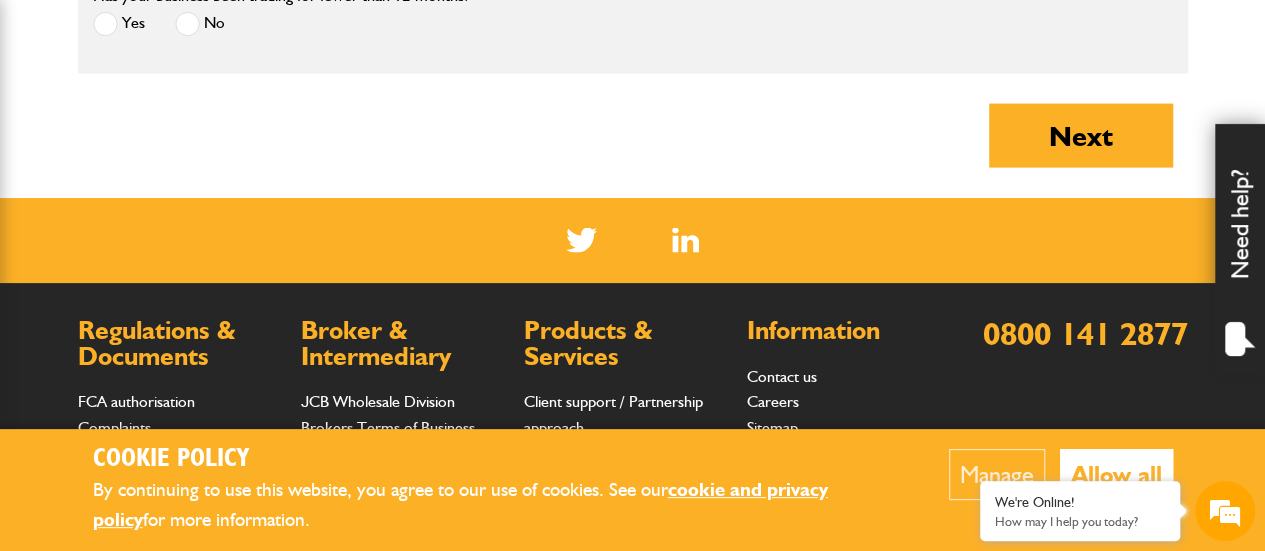 type on "***" 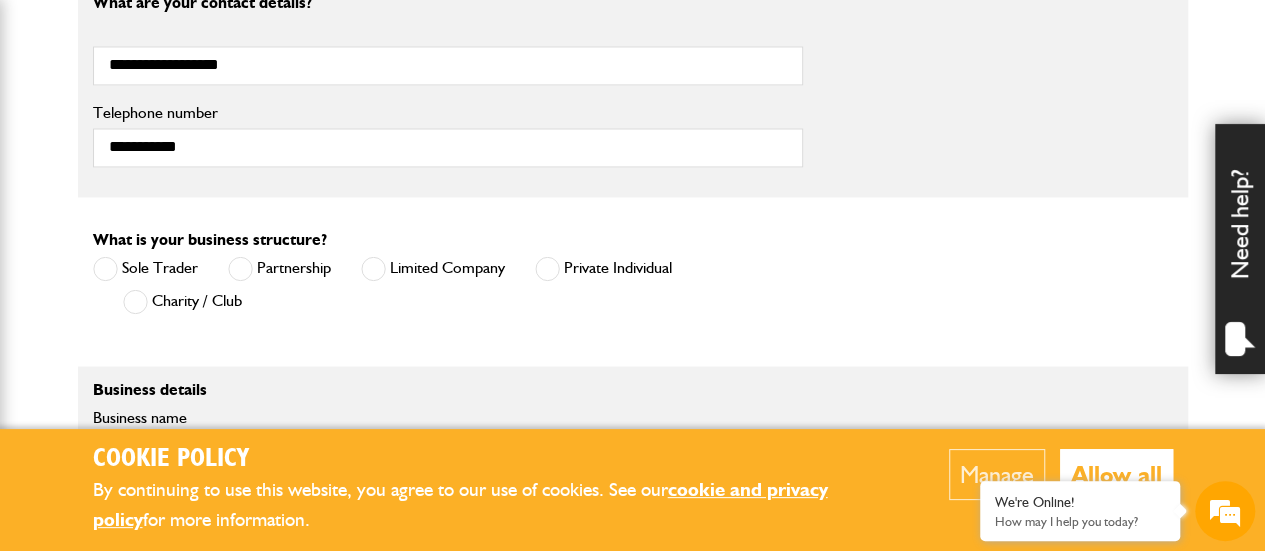scroll, scrollTop: 1700, scrollLeft: 0, axis: vertical 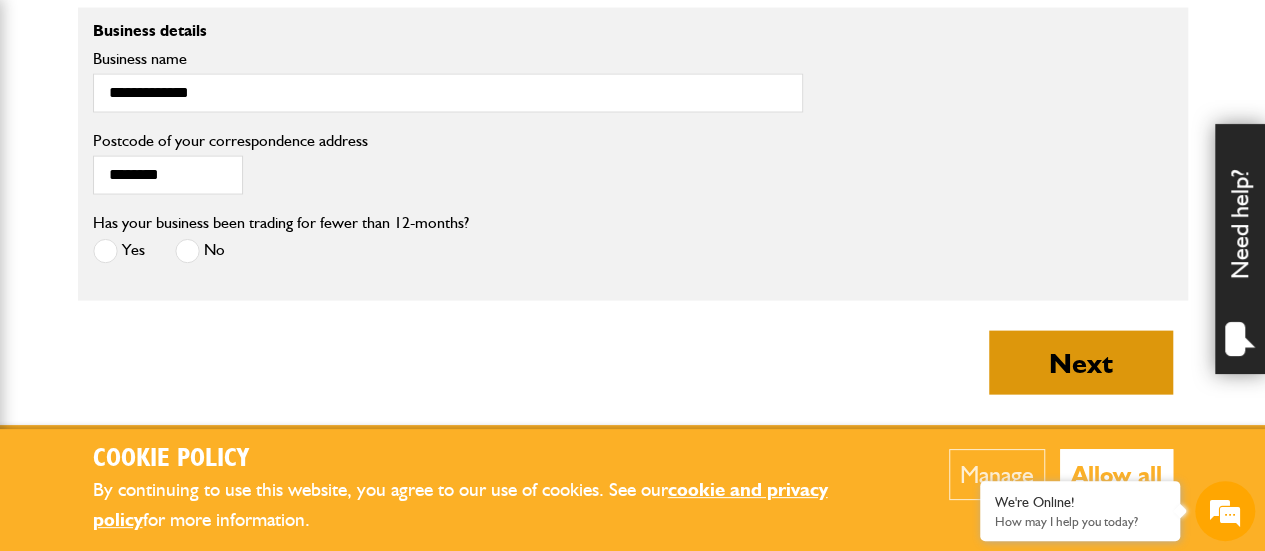 click on "Next" at bounding box center (1081, 363) 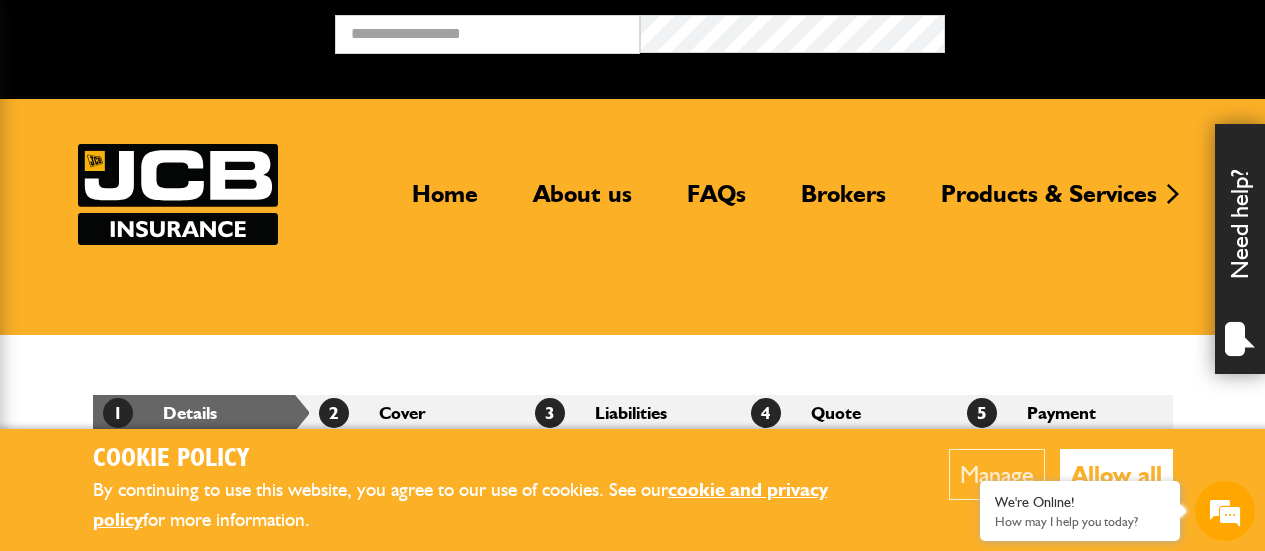 scroll, scrollTop: 0, scrollLeft: 0, axis: both 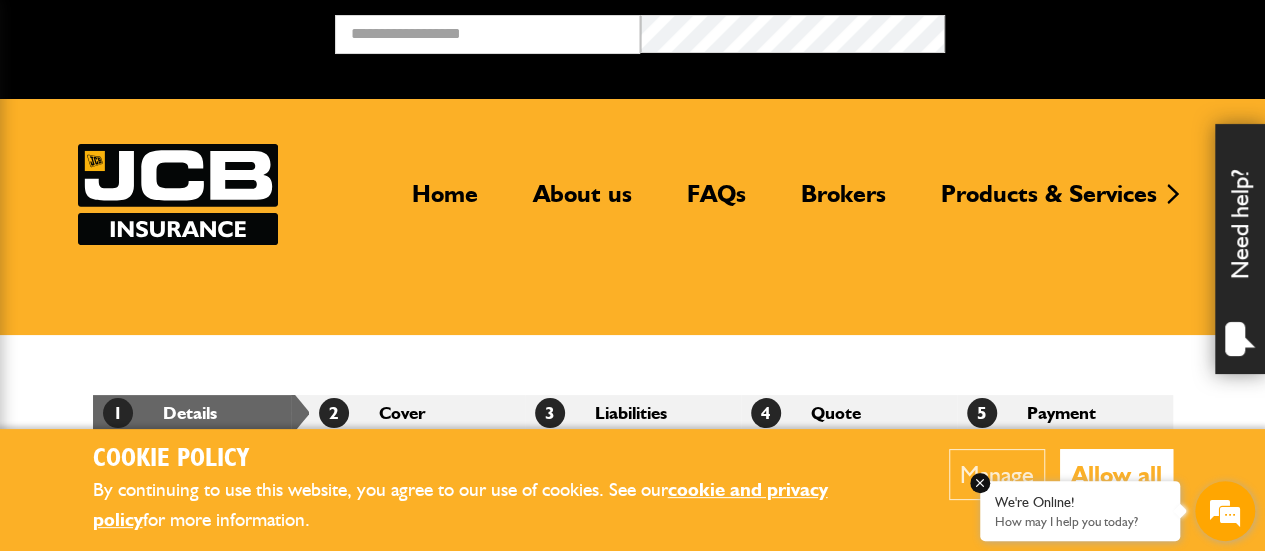 click on "We're Online!" at bounding box center (1080, 502) 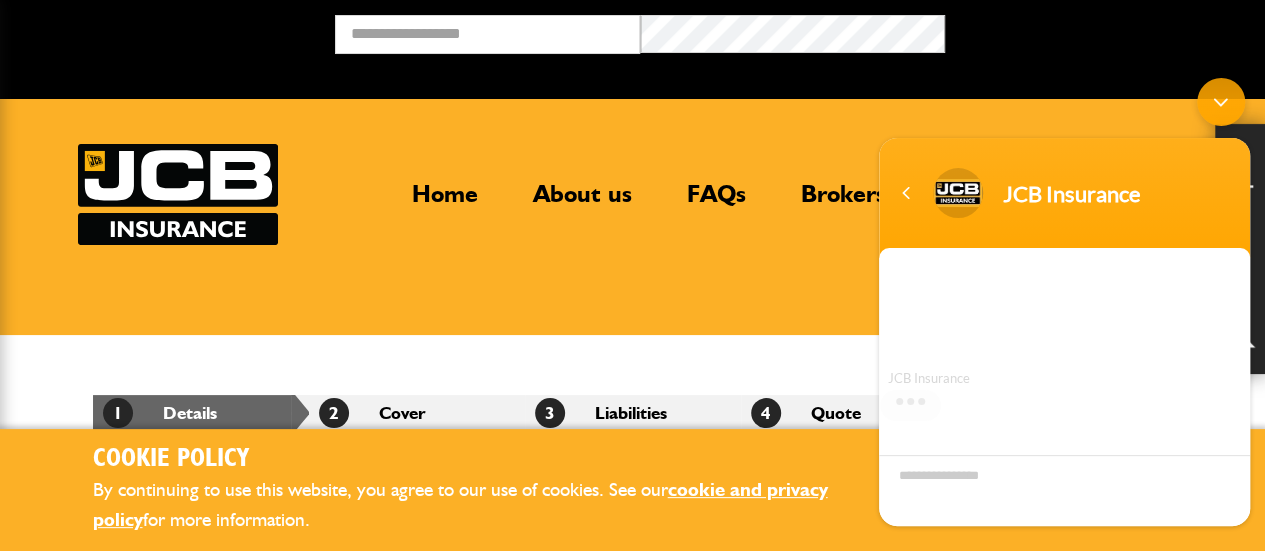 scroll, scrollTop: 0, scrollLeft: 0, axis: both 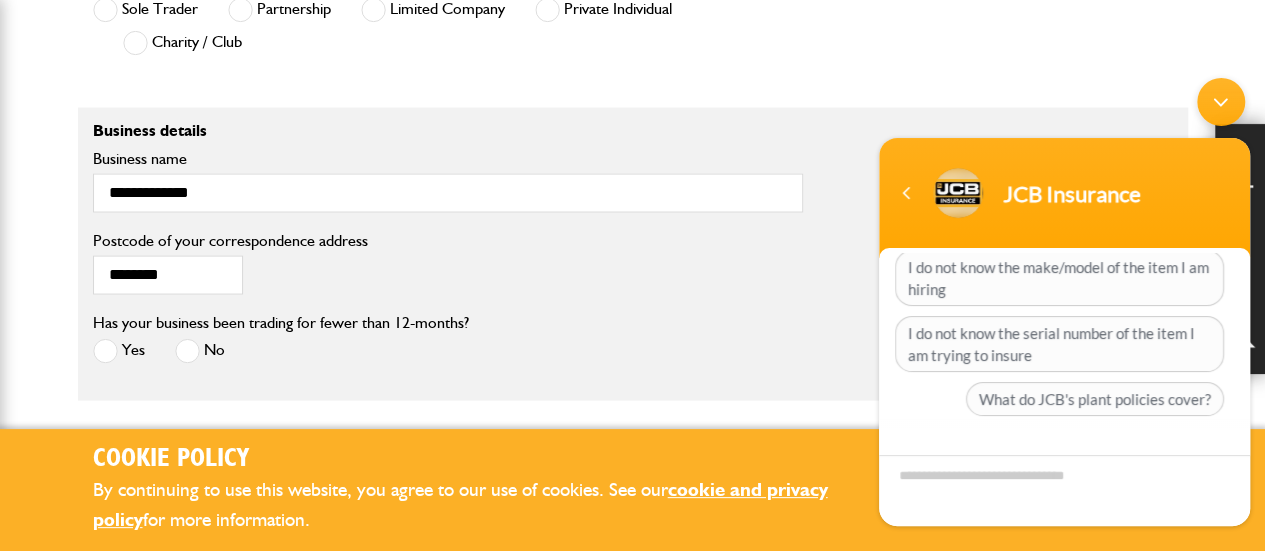 click at bounding box center [1221, 101] 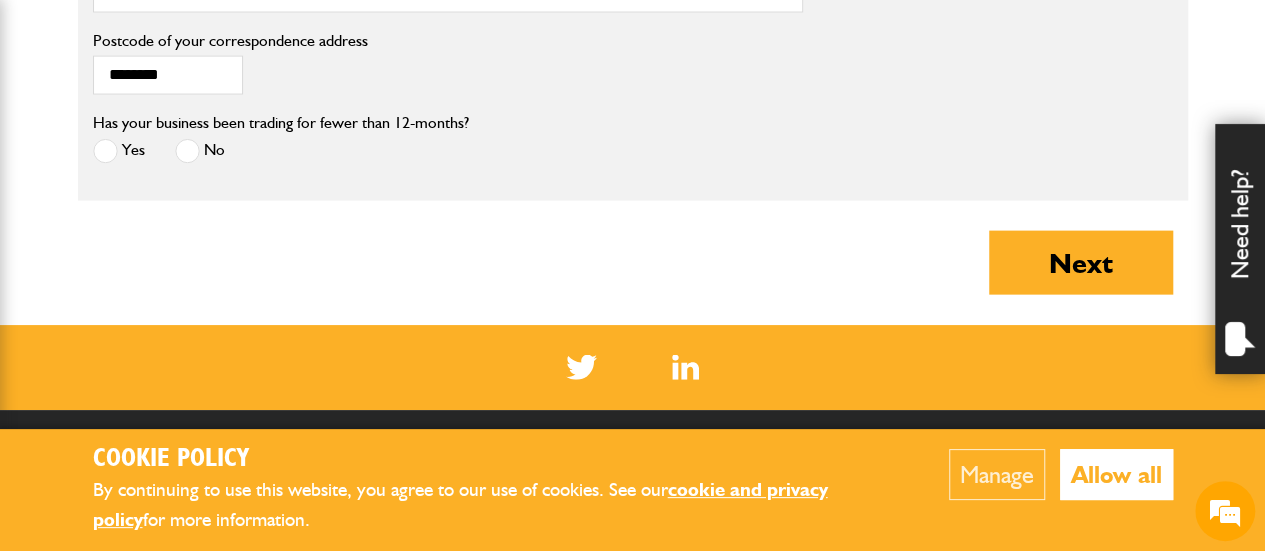 scroll, scrollTop: 2200, scrollLeft: 0, axis: vertical 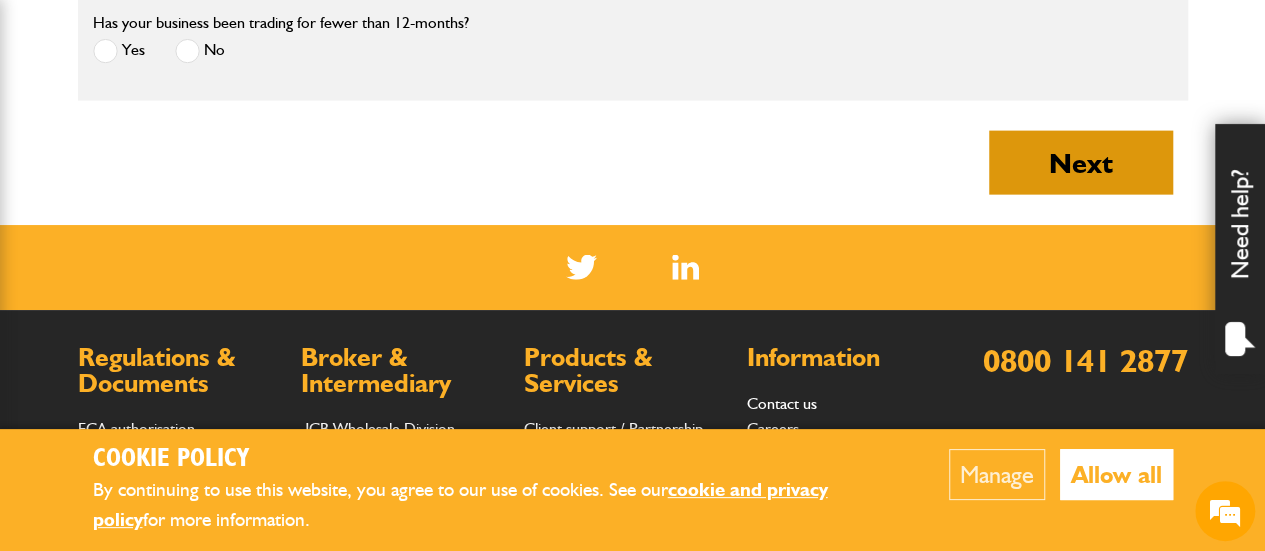 click on "Next" at bounding box center (1081, 163) 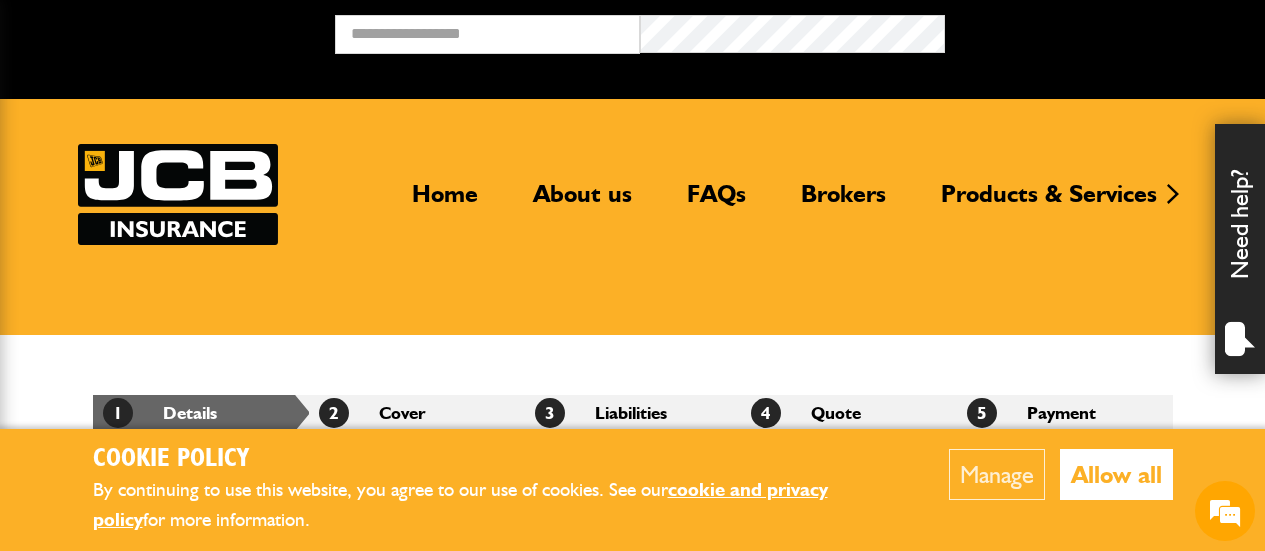 scroll, scrollTop: 0, scrollLeft: 0, axis: both 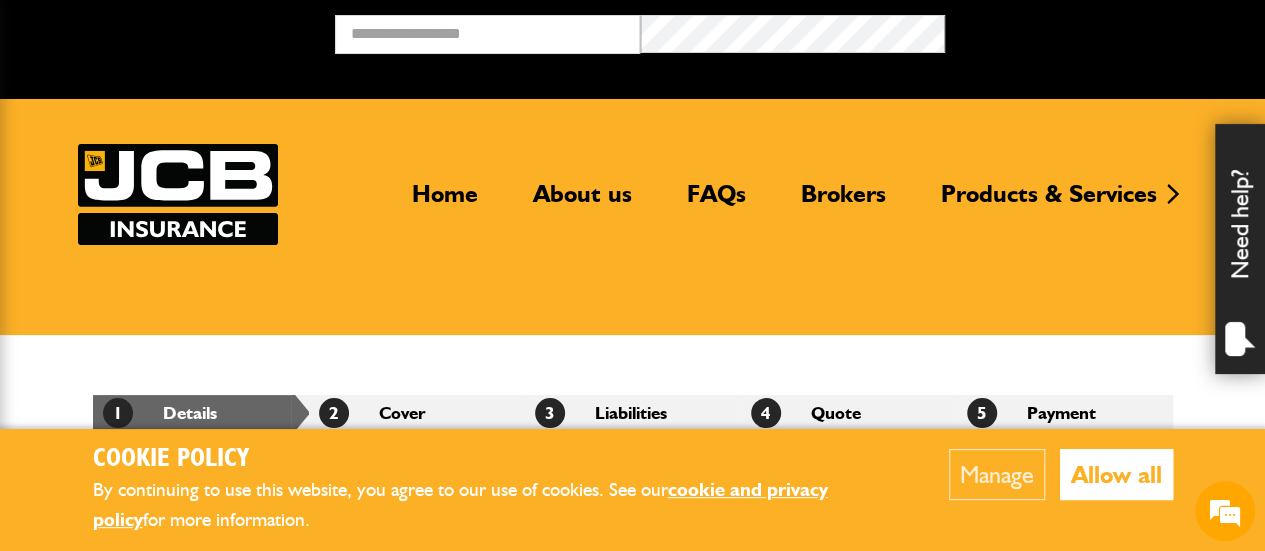 click on "Allow all" at bounding box center (1116, 474) 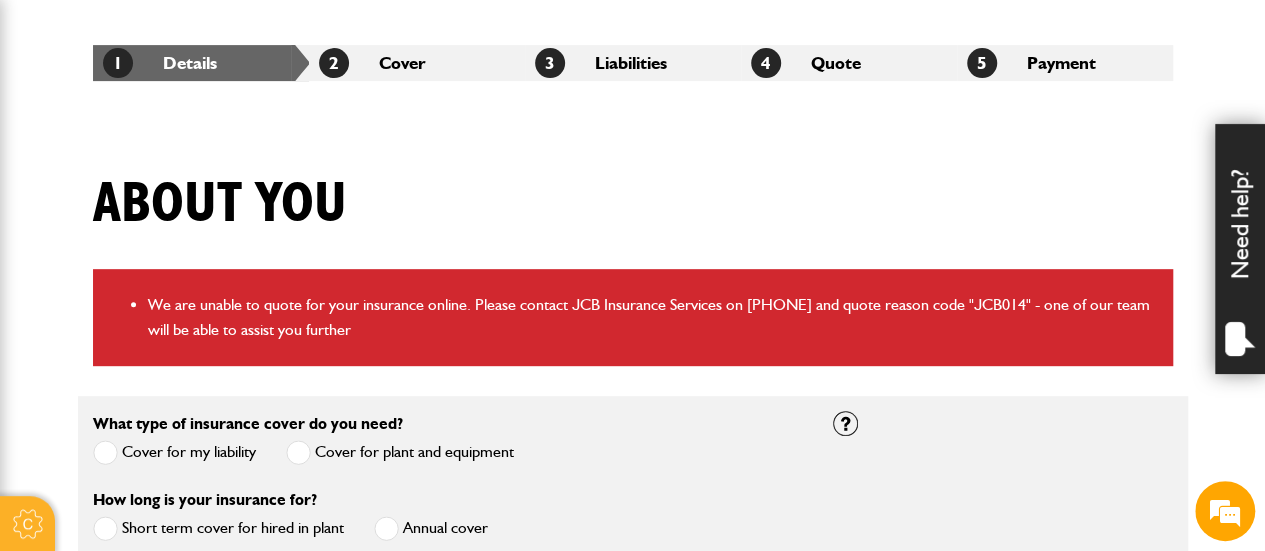 scroll, scrollTop: 400, scrollLeft: 0, axis: vertical 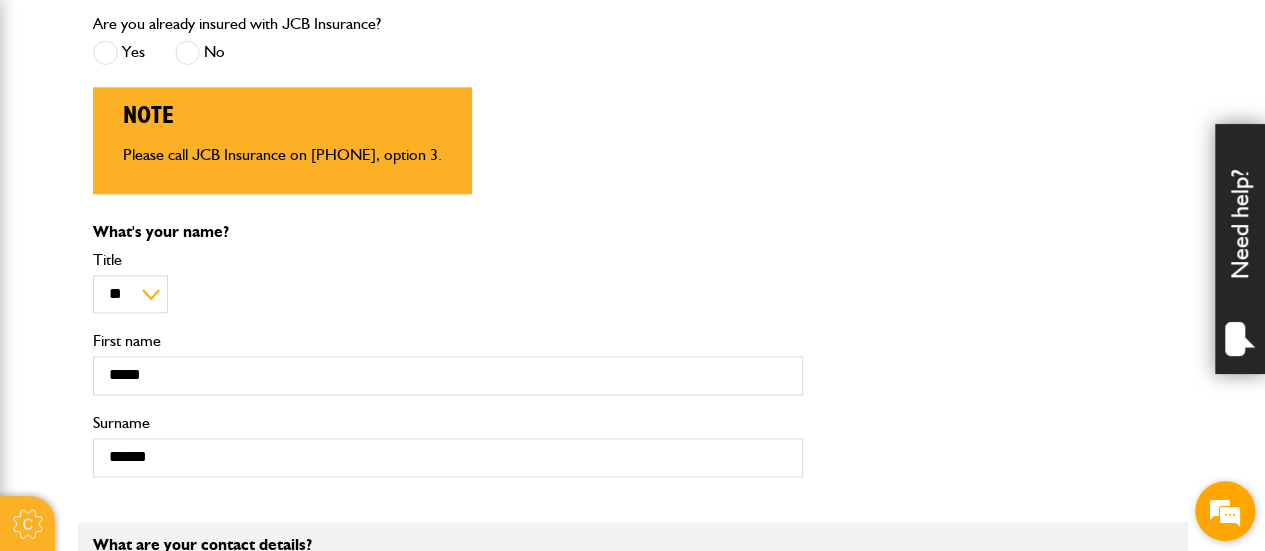 click at bounding box center (1225, 511) 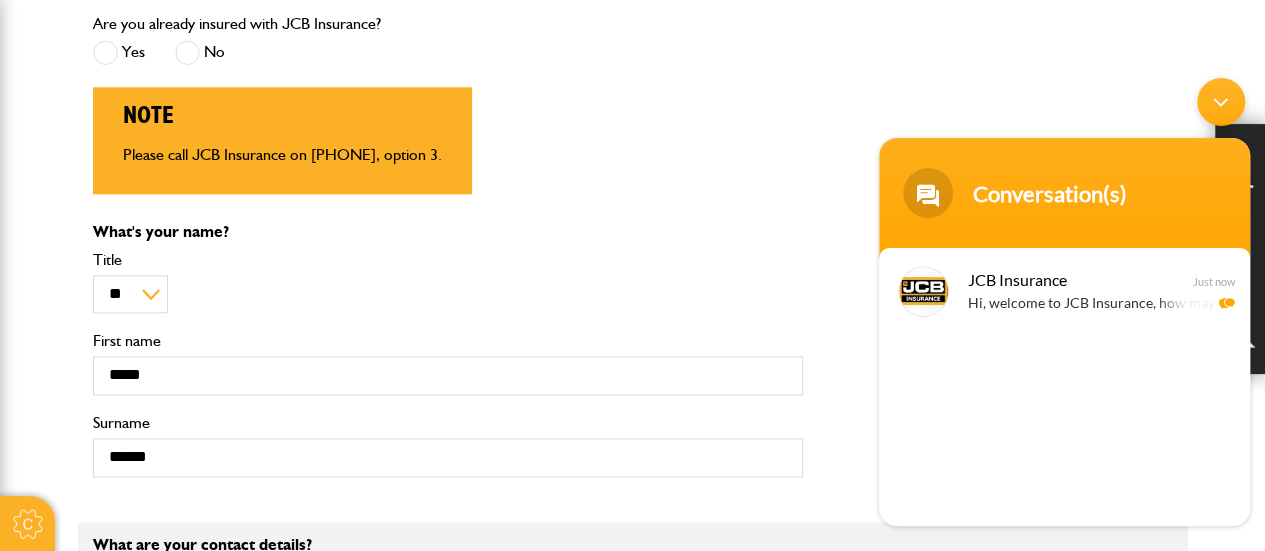 click on "JCB Insurance Hi, welcome to JCB Insurance, how may I help you? Just now" at bounding box center (1064, 386) 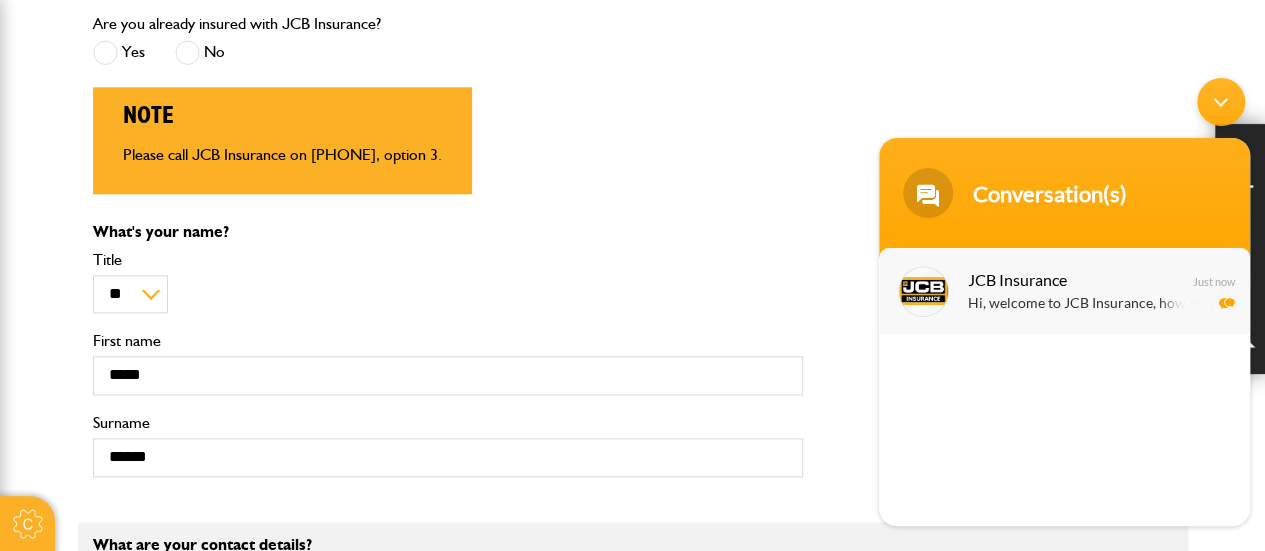 click on "JCB Insurance" at bounding box center [1062, 278] 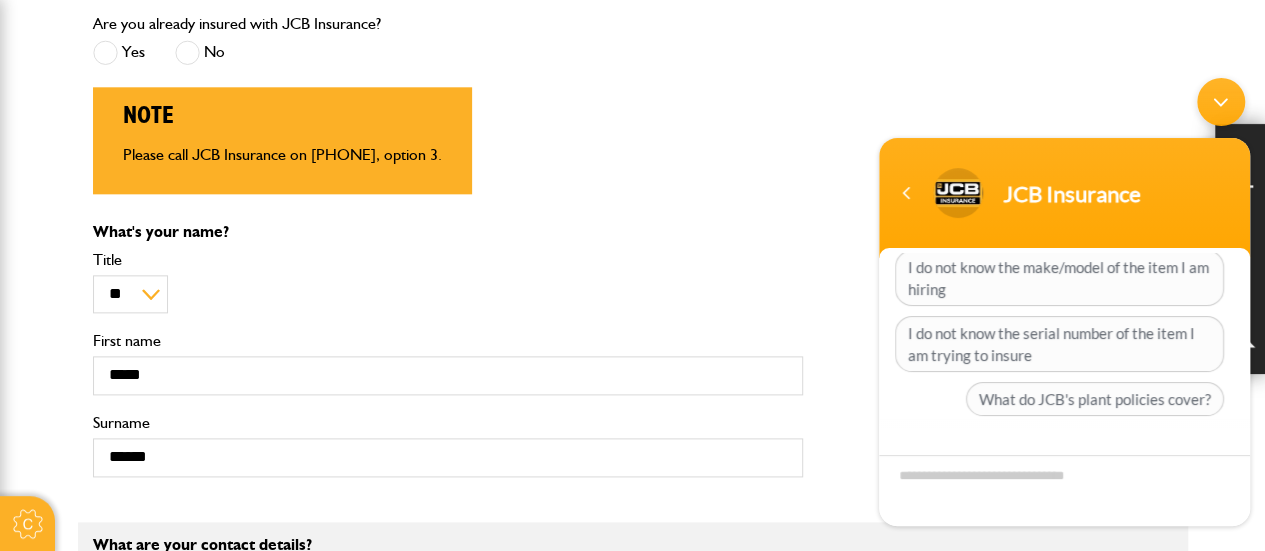 scroll, scrollTop: 322, scrollLeft: 0, axis: vertical 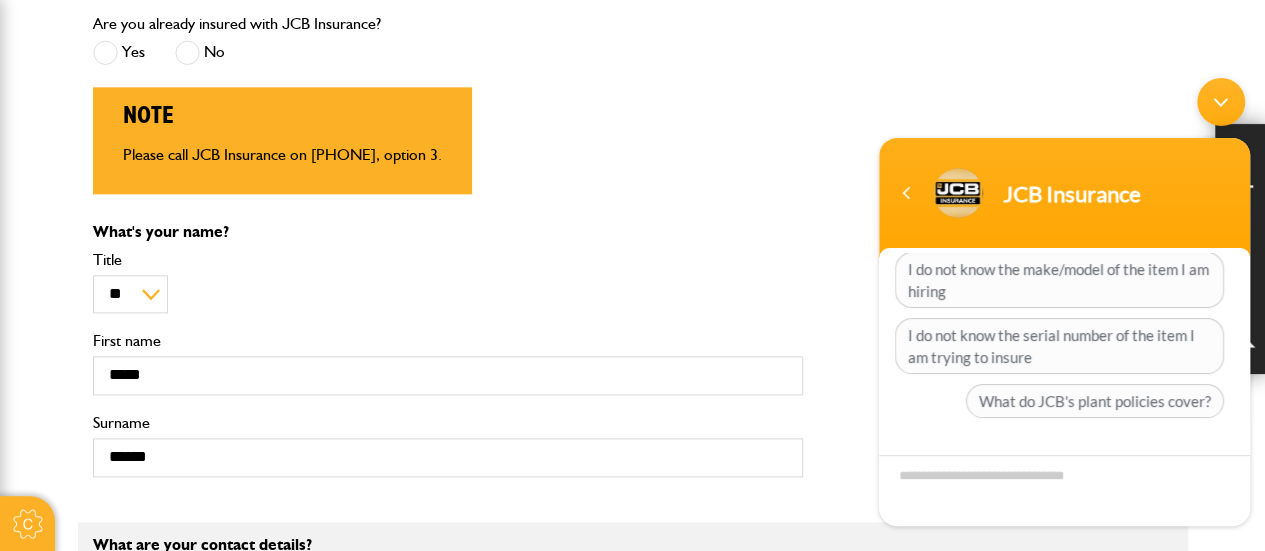 click at bounding box center [1064, 489] 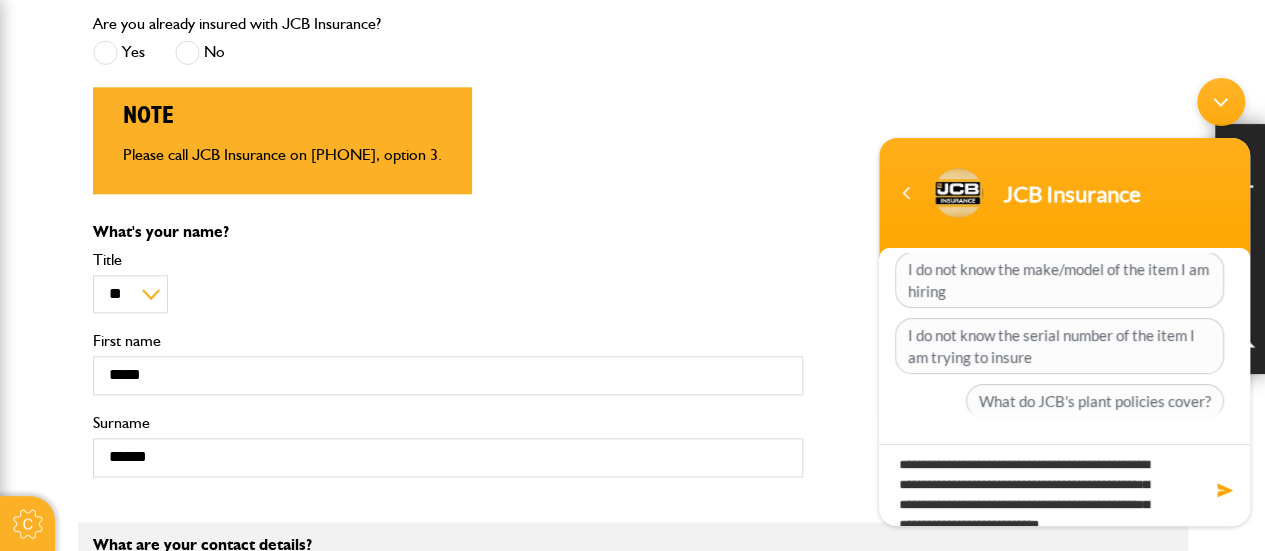 scroll, scrollTop: 0, scrollLeft: 0, axis: both 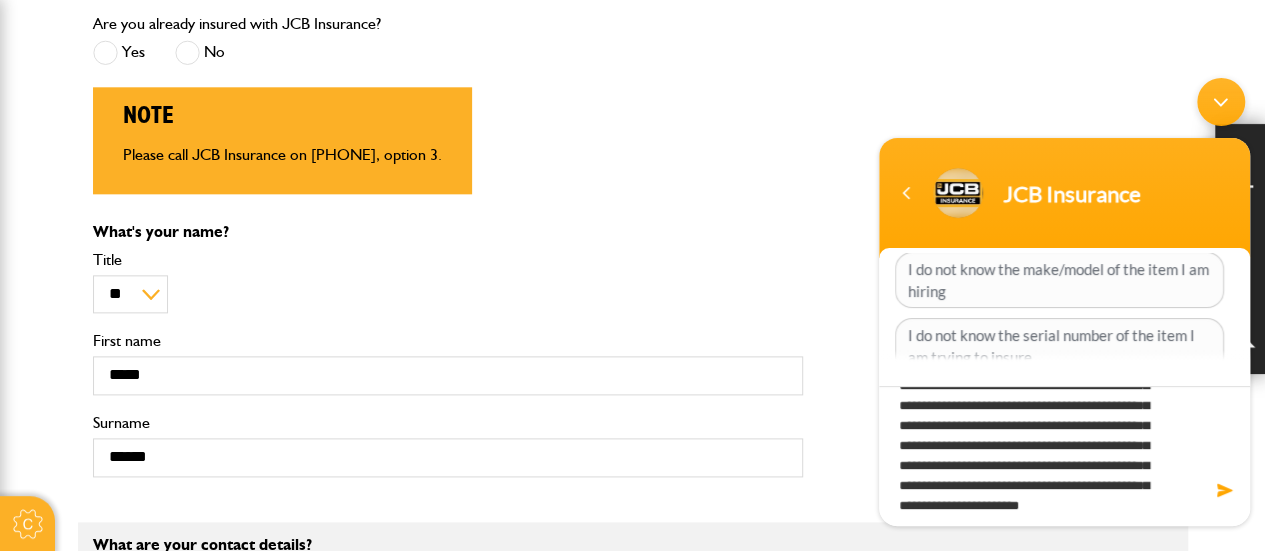 type on "**********" 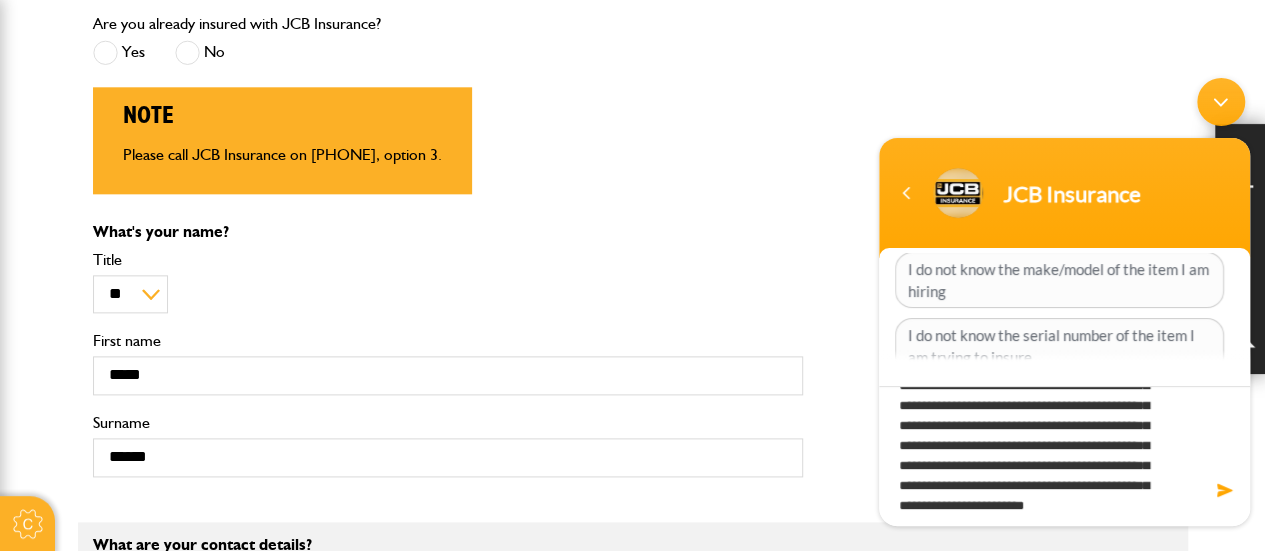 type 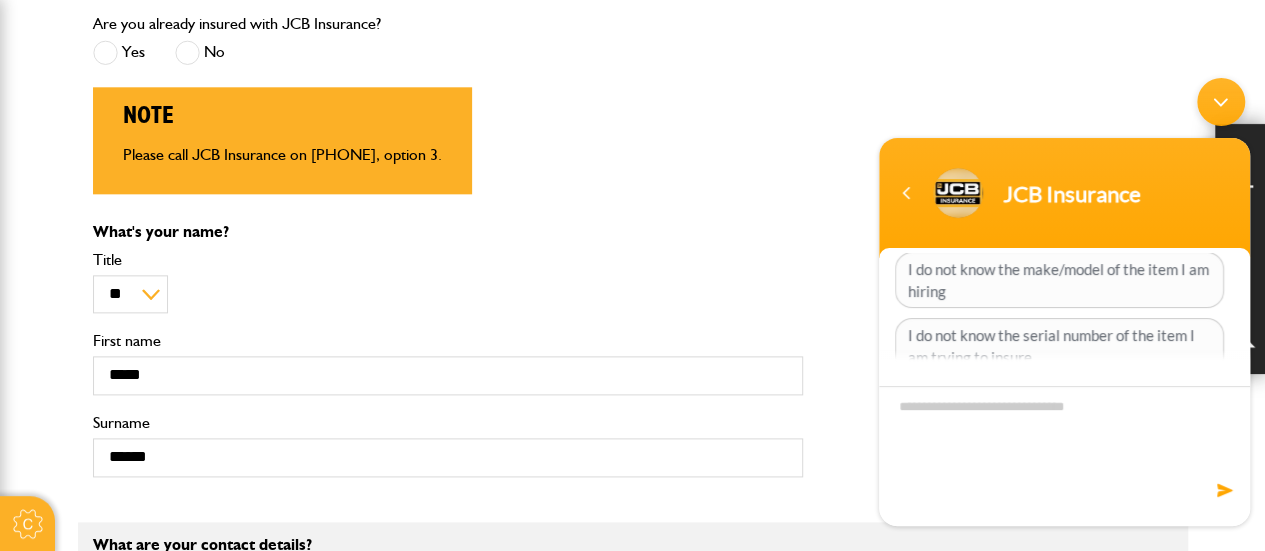 scroll, scrollTop: 0, scrollLeft: 0, axis: both 